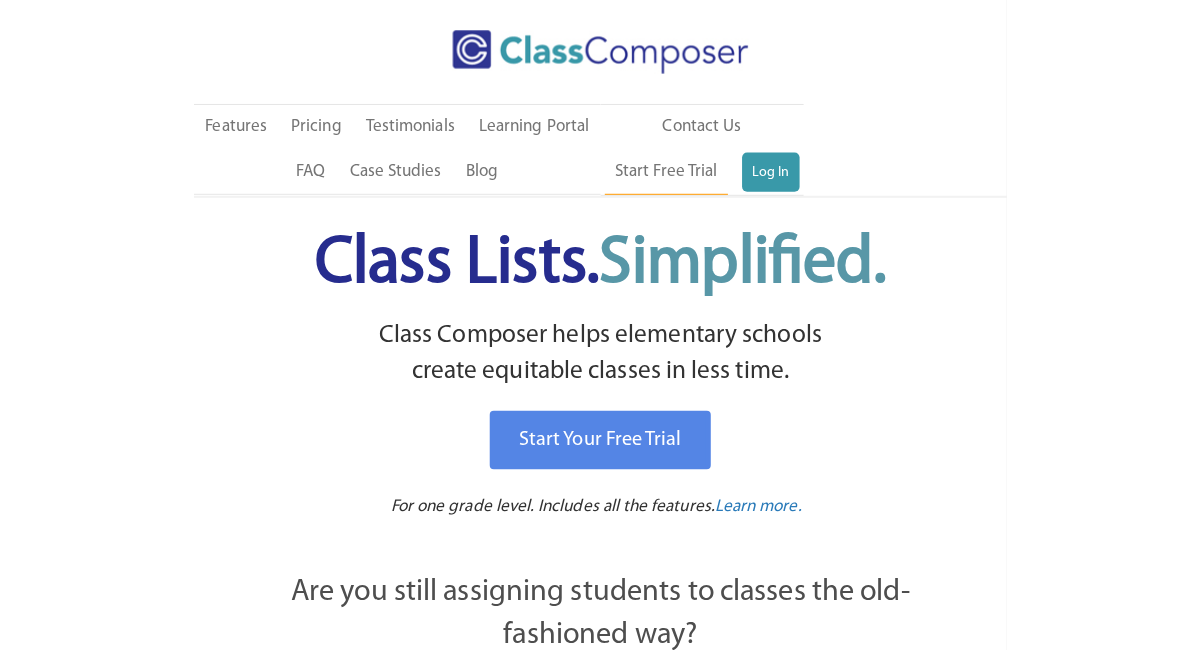 scroll, scrollTop: 0, scrollLeft: 0, axis: both 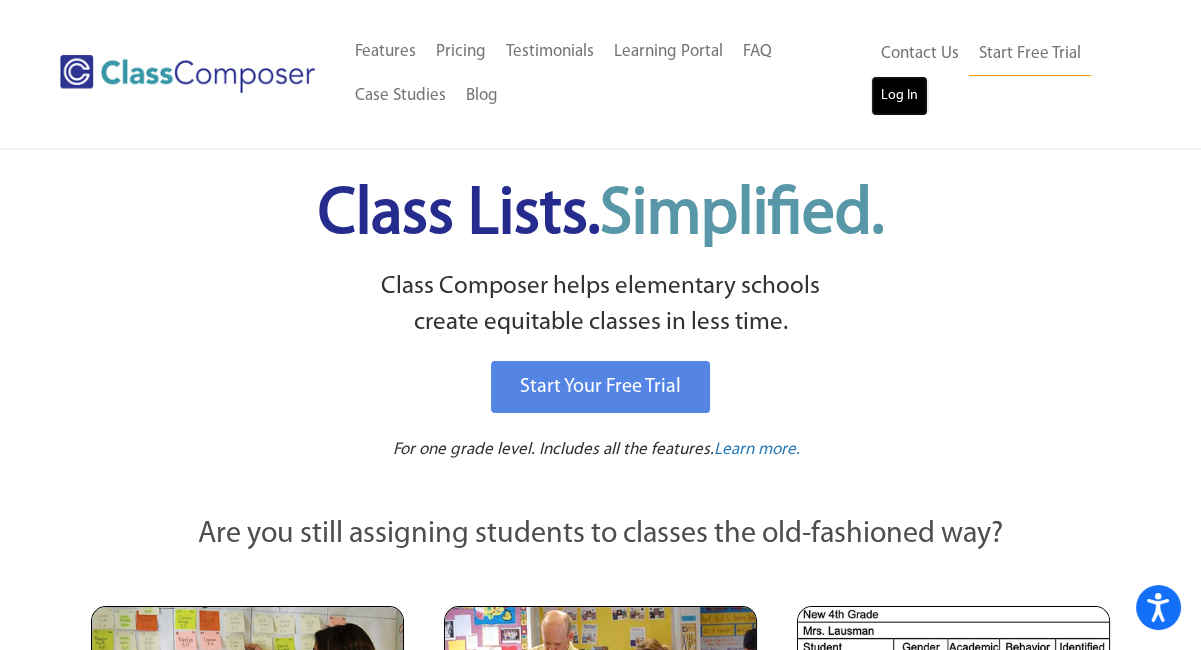 click on "Log In" at bounding box center [899, 96] 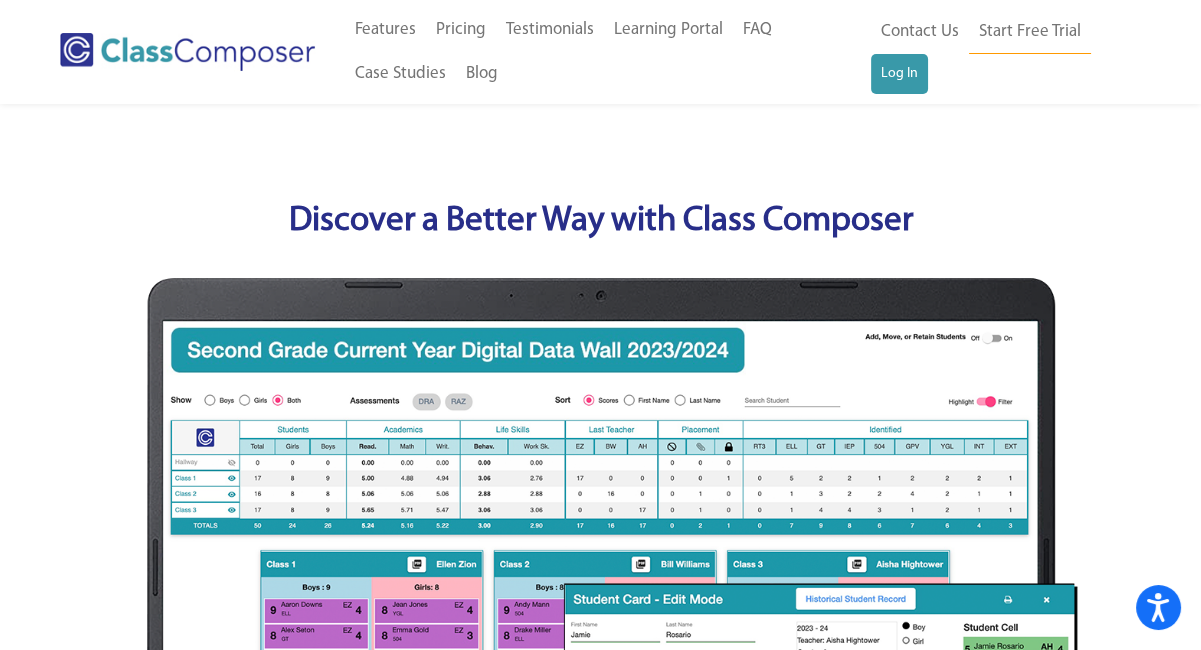 scroll, scrollTop: 752, scrollLeft: 0, axis: vertical 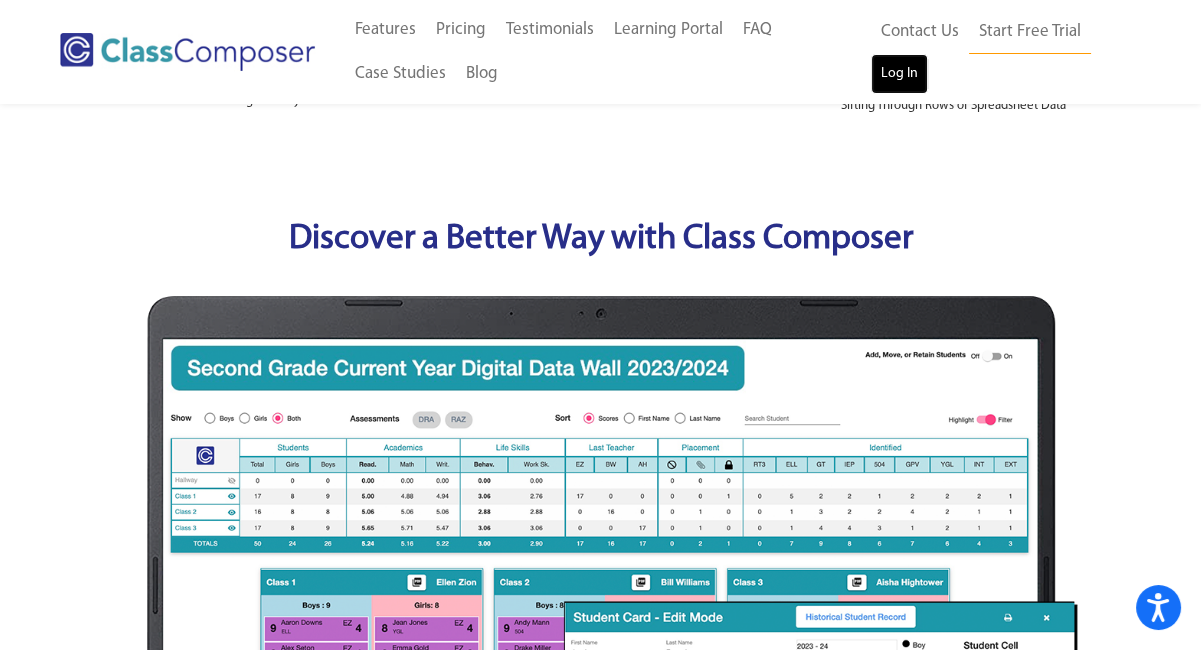 click on "Log In" at bounding box center (899, 74) 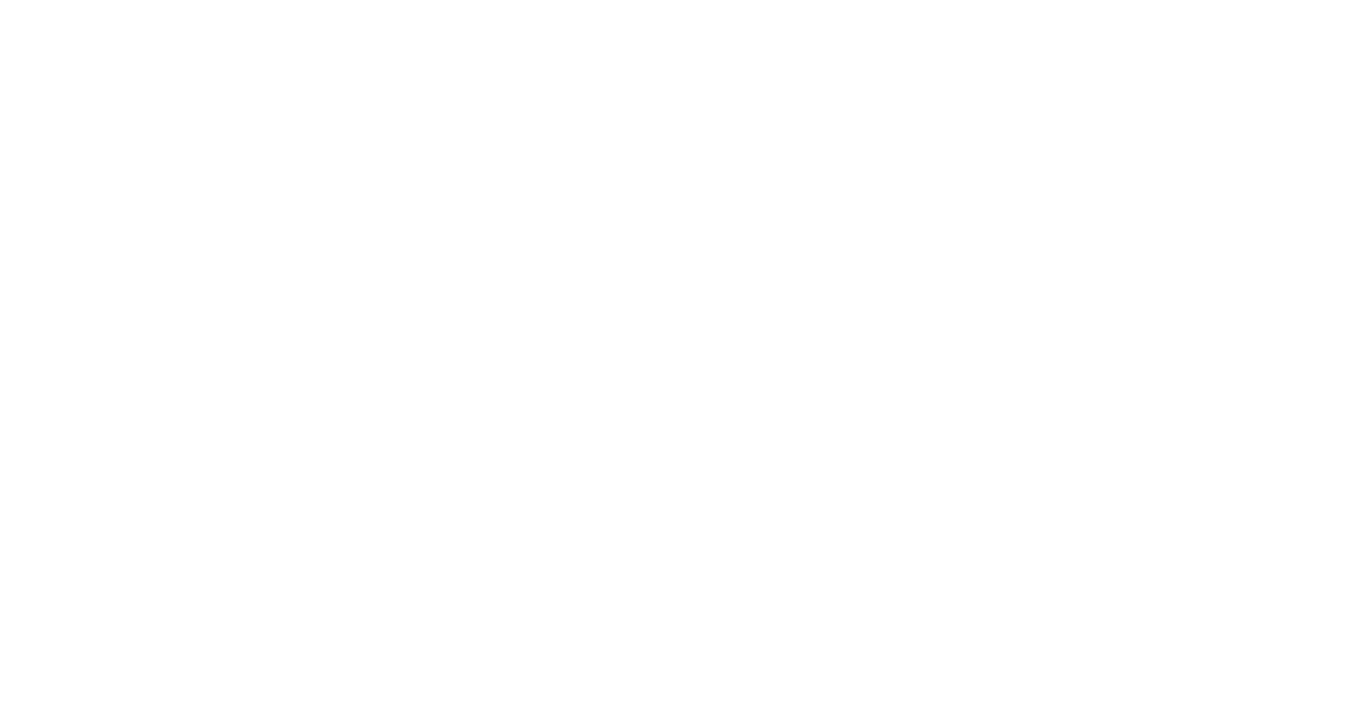 scroll, scrollTop: 0, scrollLeft: 0, axis: both 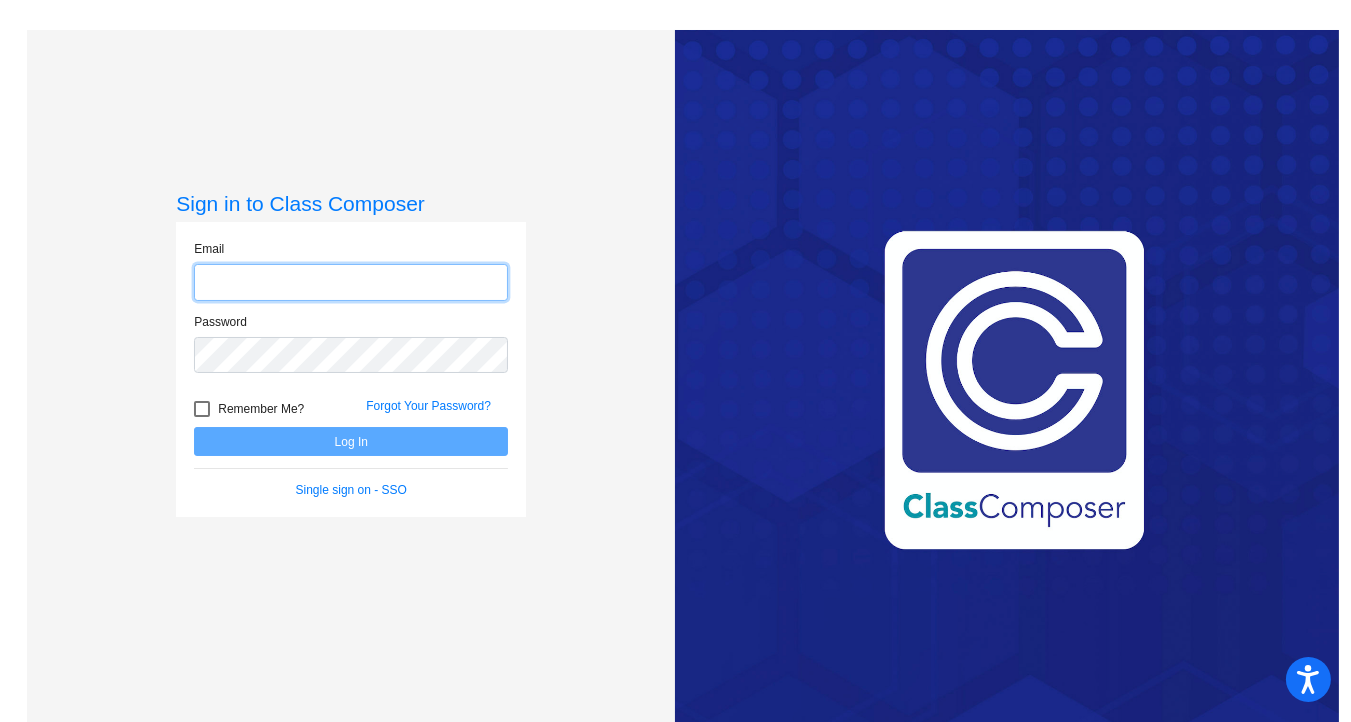 type on "[EMAIL]" 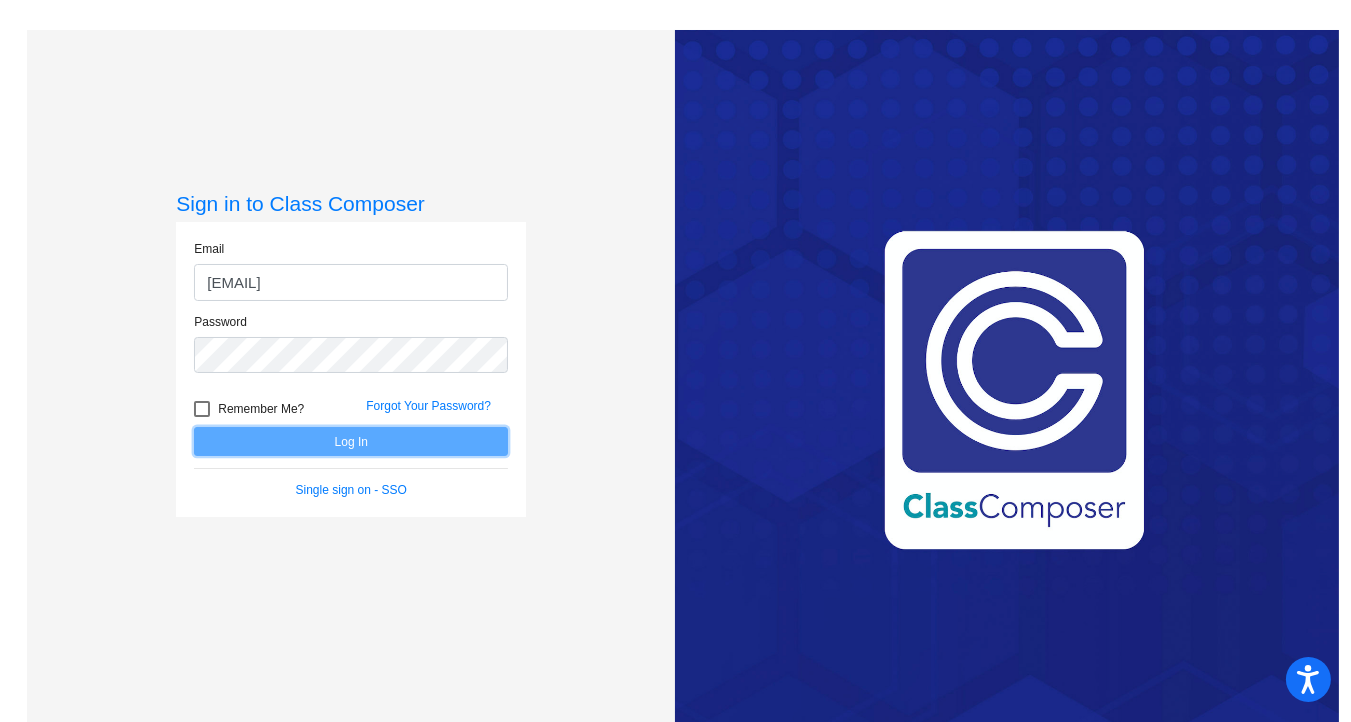 click on "Log In" 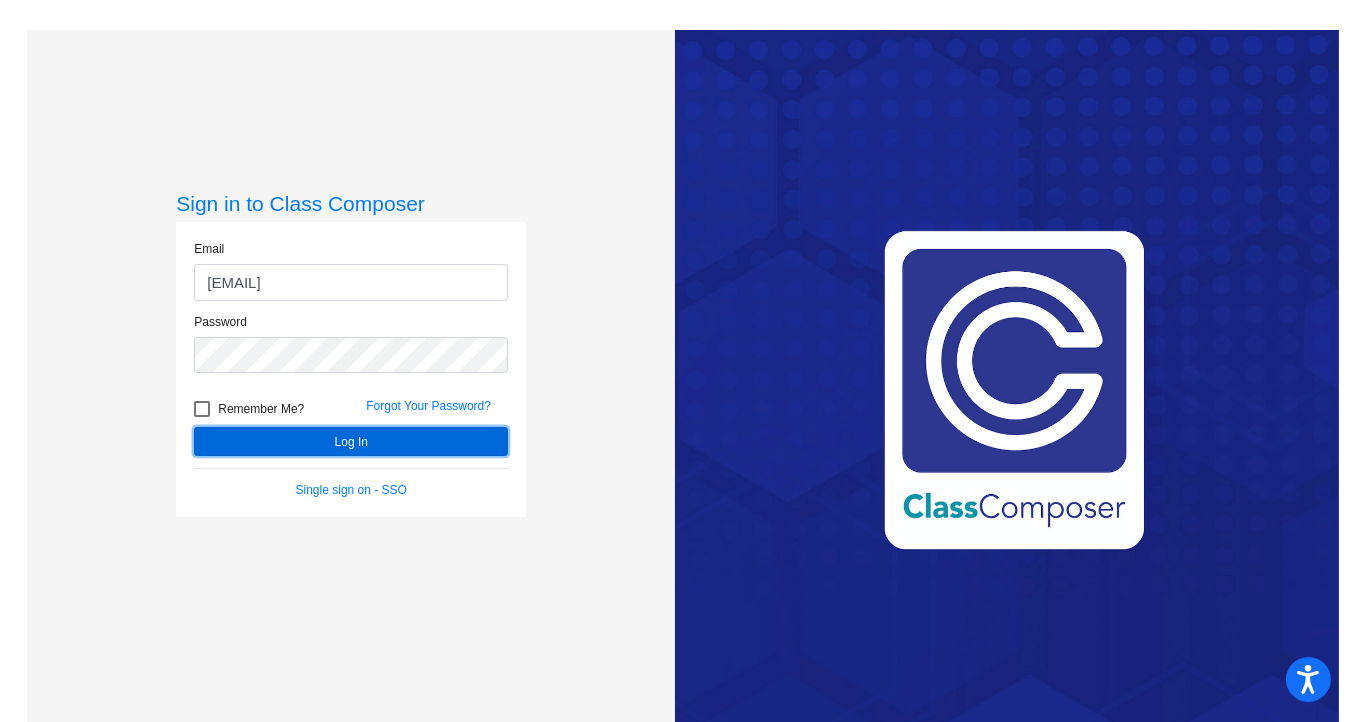 click on "Log In" 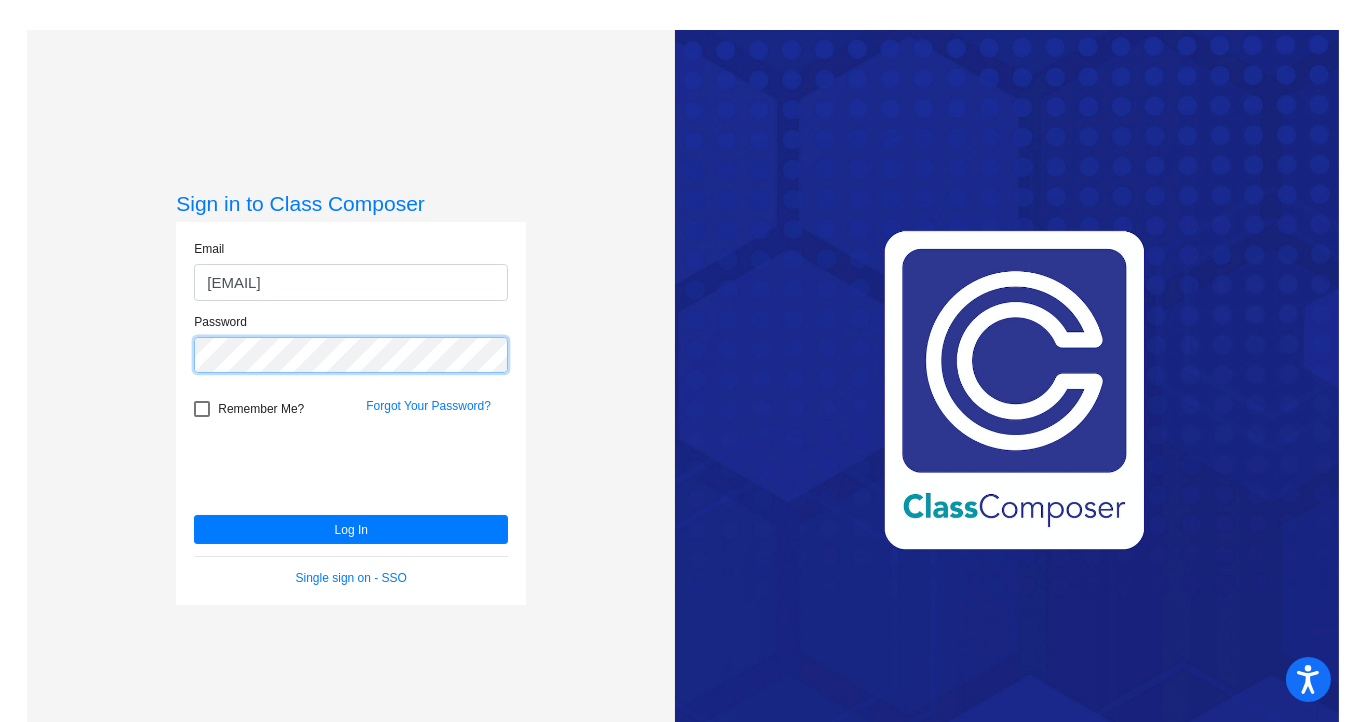 click on "Sign in to Class Composer Email [EMAIL] Password   Remember Me? Forgot Your Password?  Log In   Single sign on - SSO" 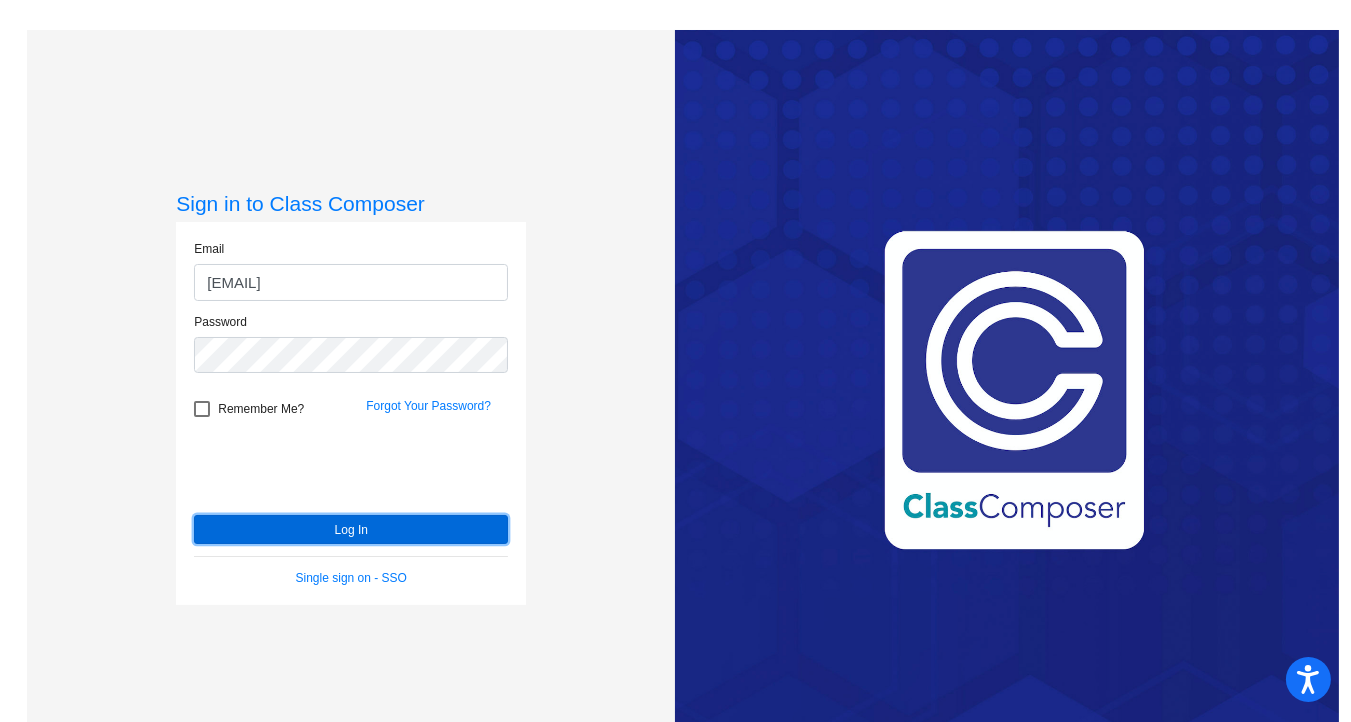 click on "Log In" 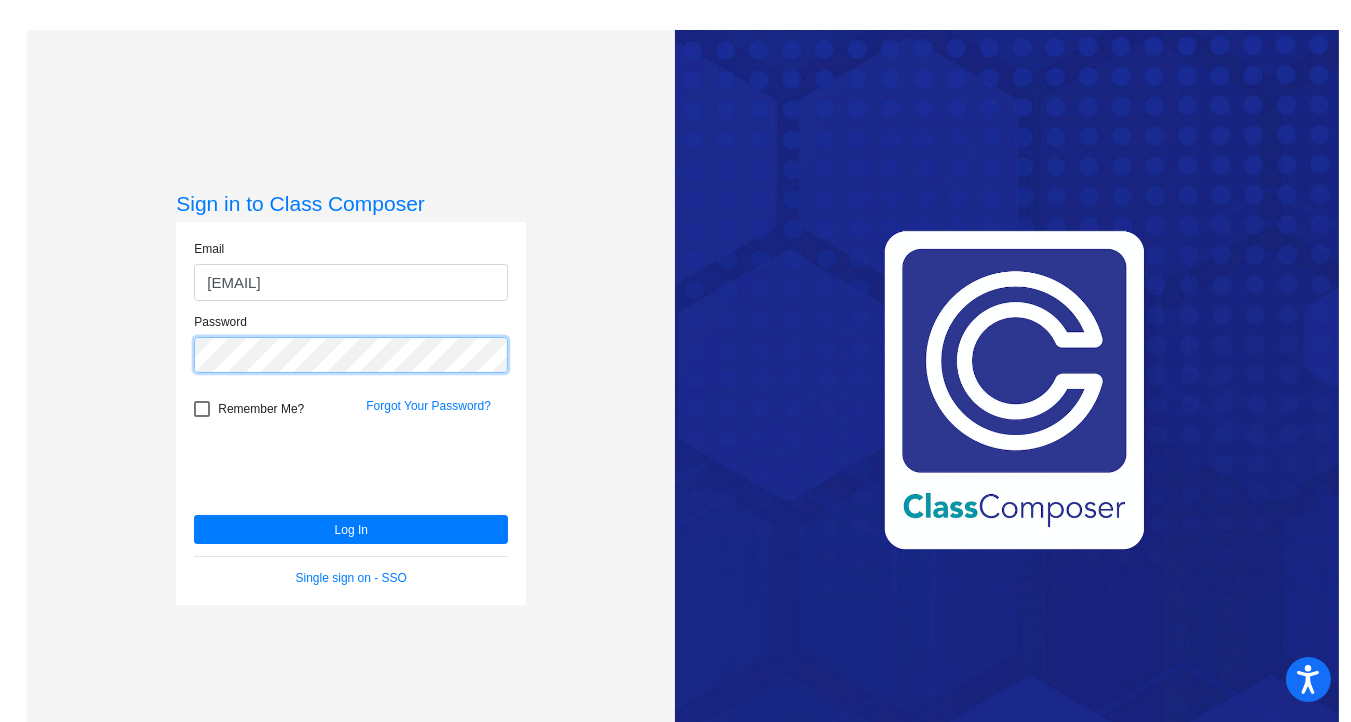 click on "Sign in to Class Composer Email dfrancis@cherrycreekschools.org Password   Remember Me? Forgot Your Password?  Log In   Single sign on - SSO" 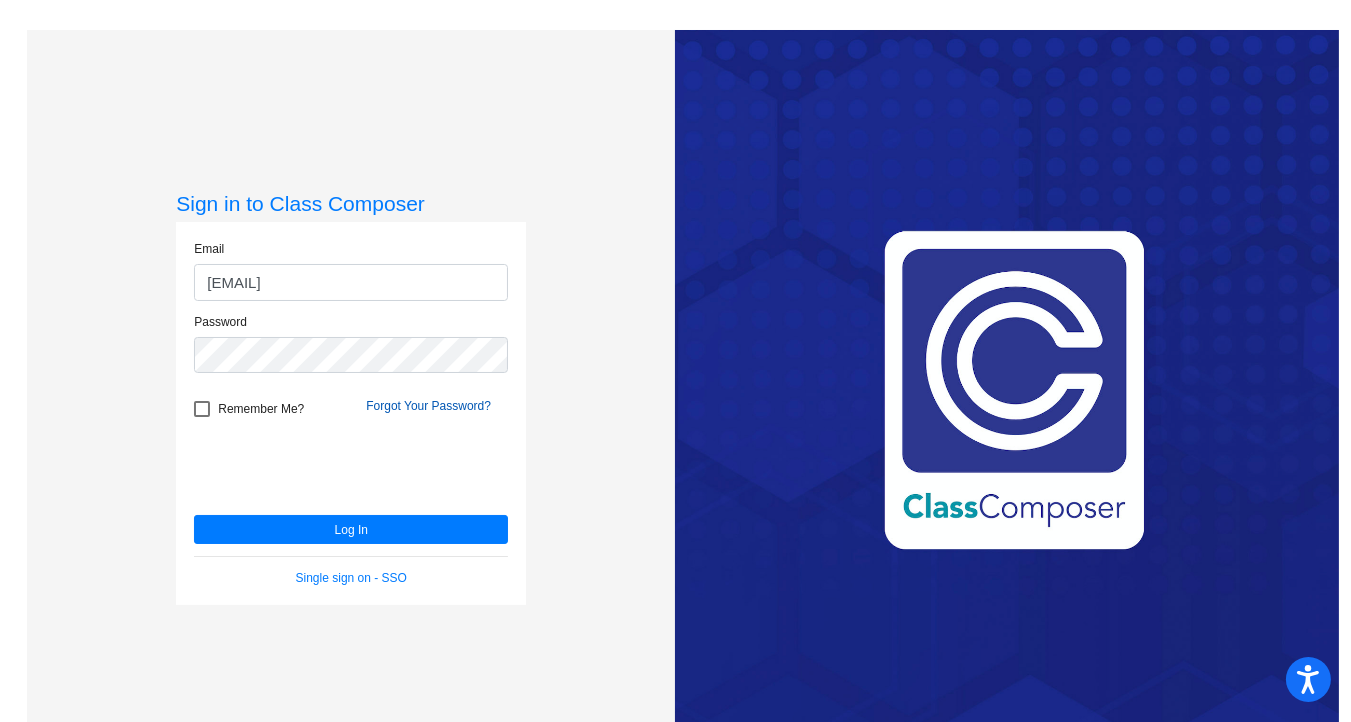 click on "Forgot Your Password?" 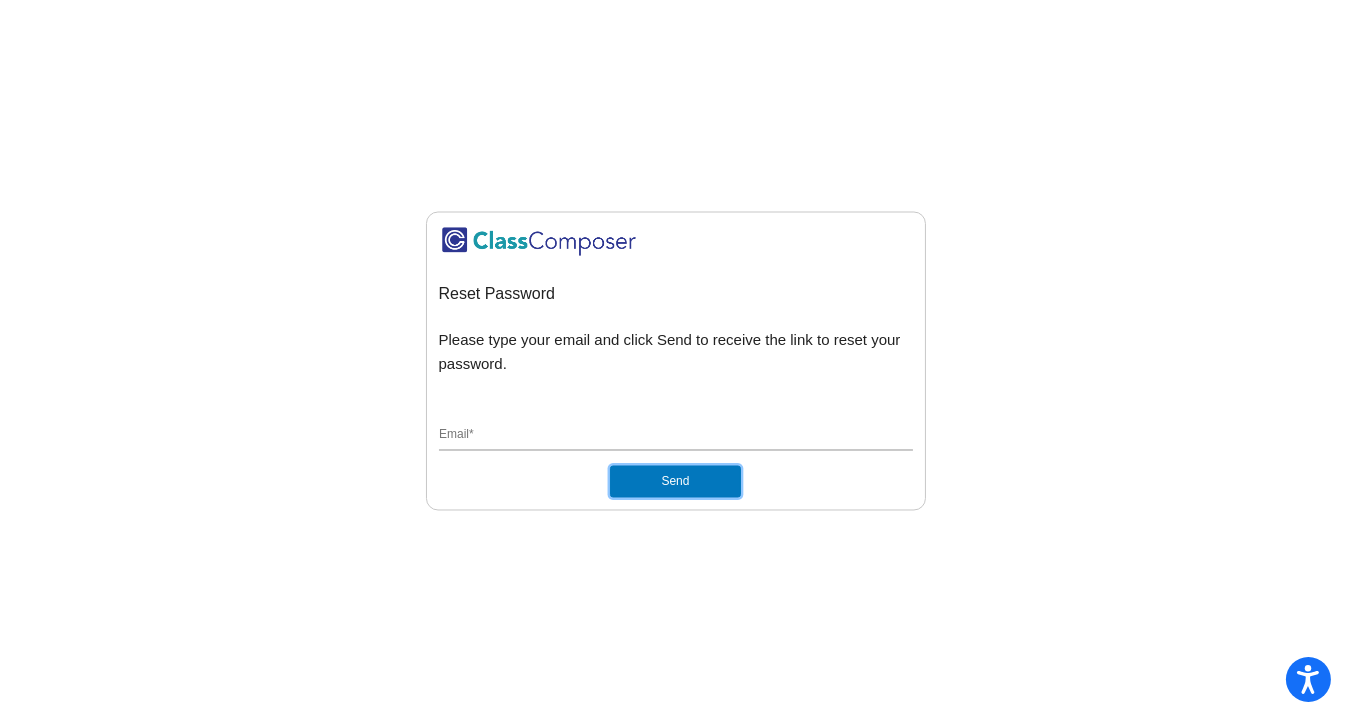 click on "Send" 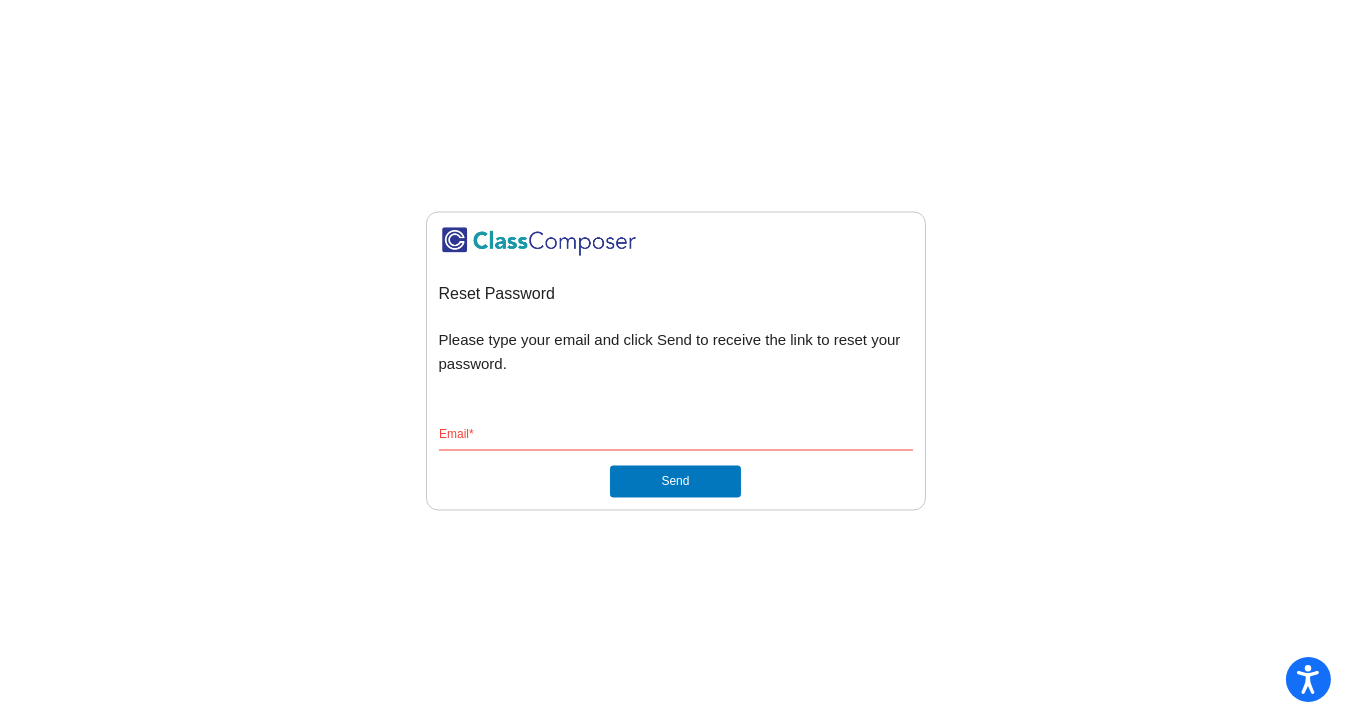 click on "Email  *" 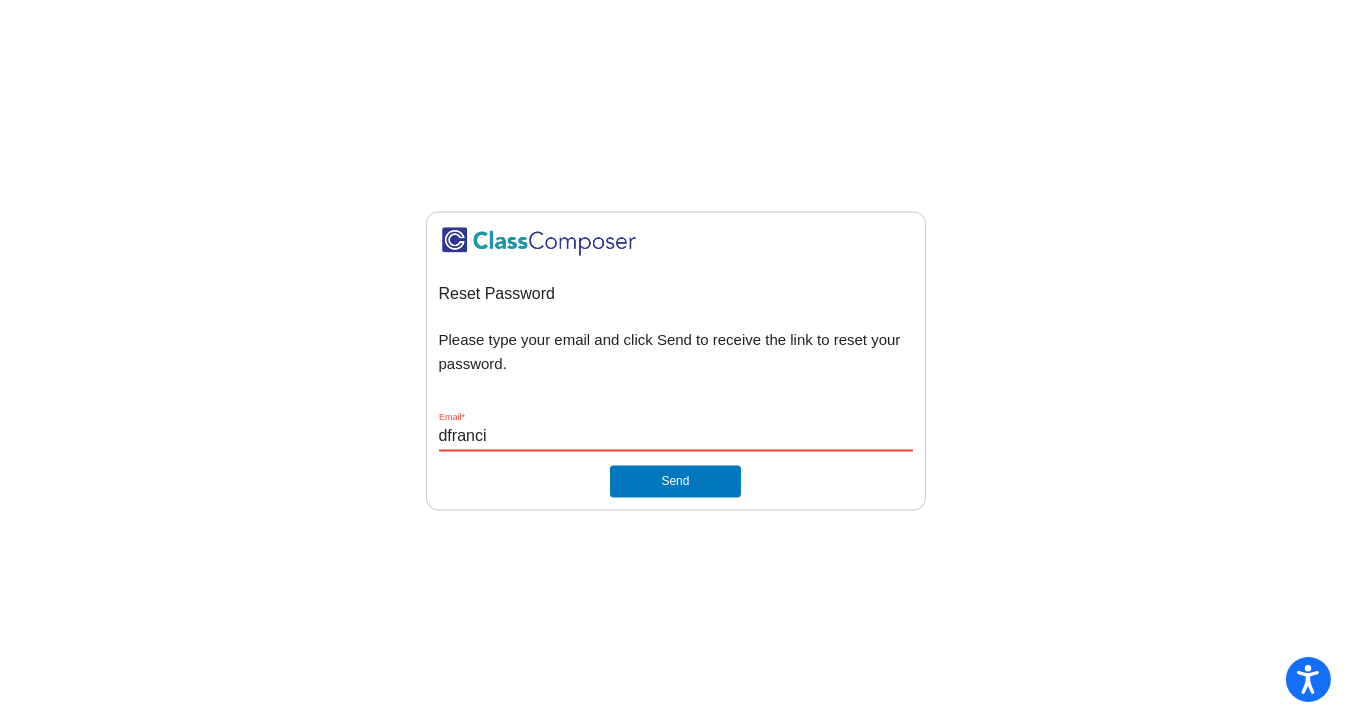 type on "dfrancis@cherrycreekschools.org" 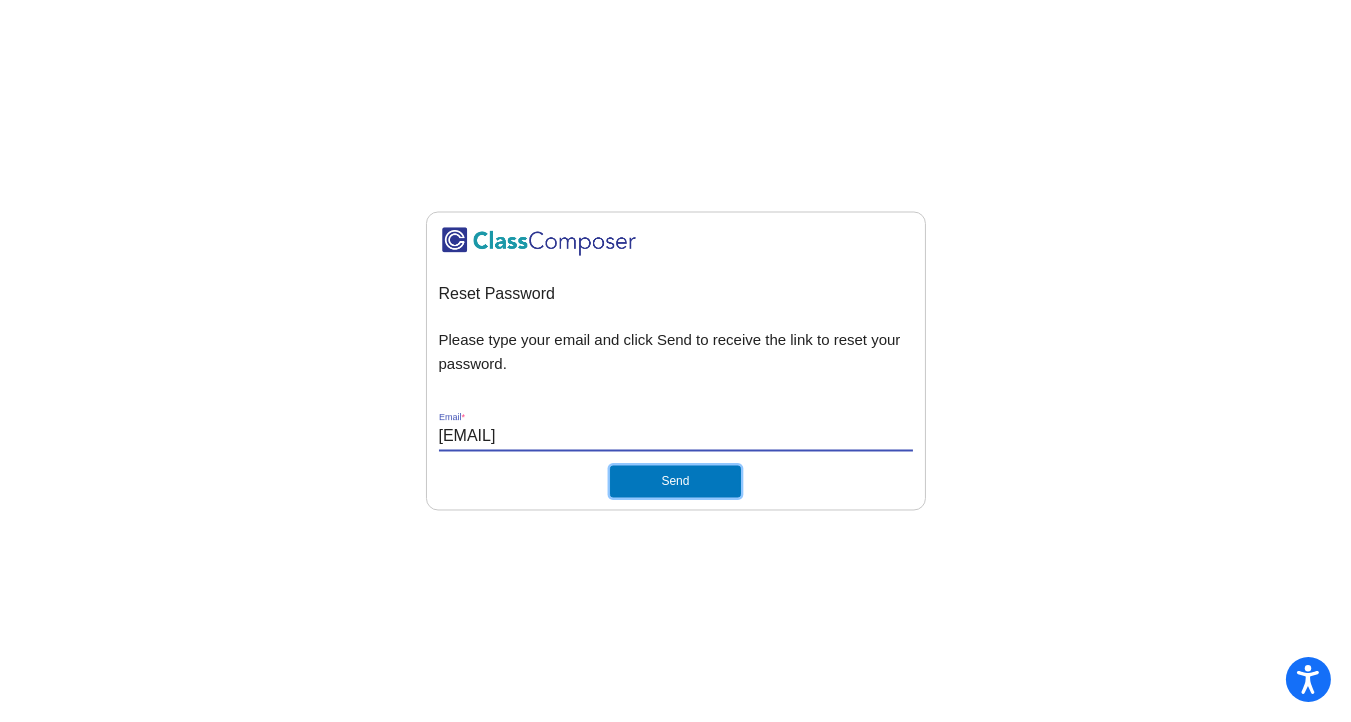click on "Send" 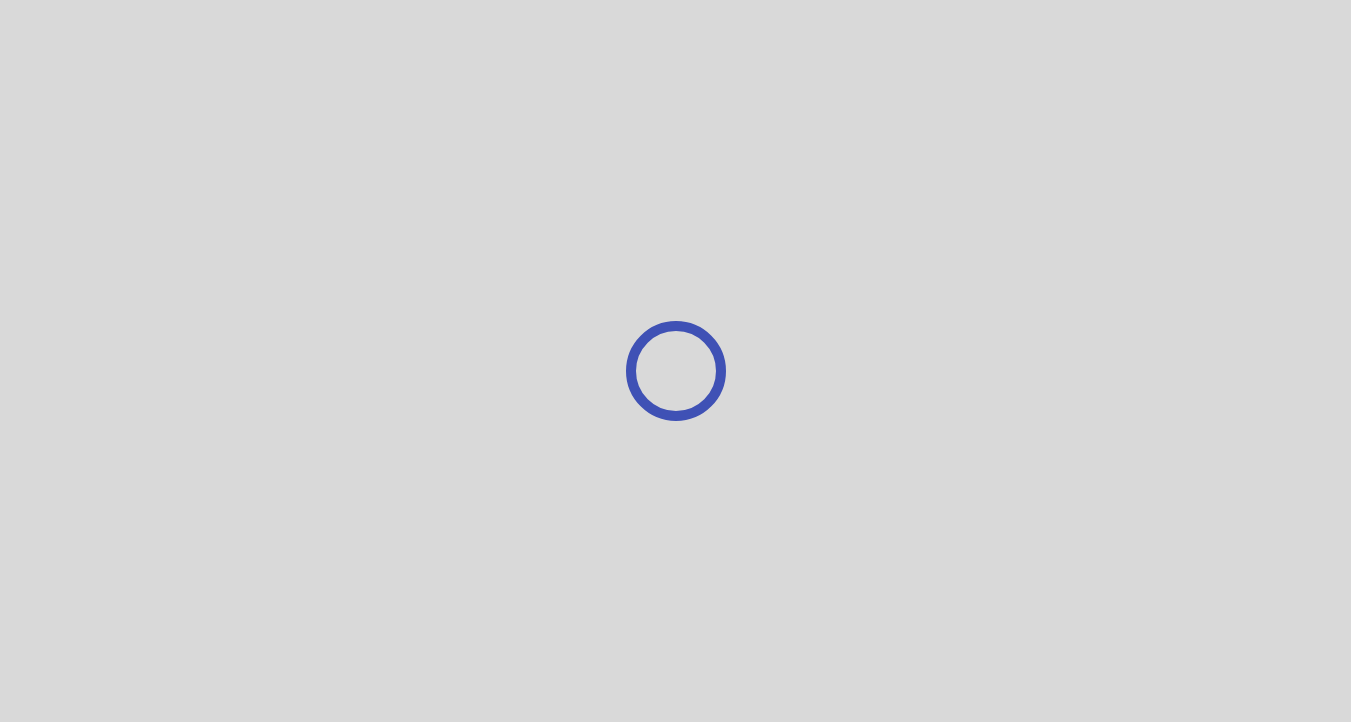scroll, scrollTop: 0, scrollLeft: 0, axis: both 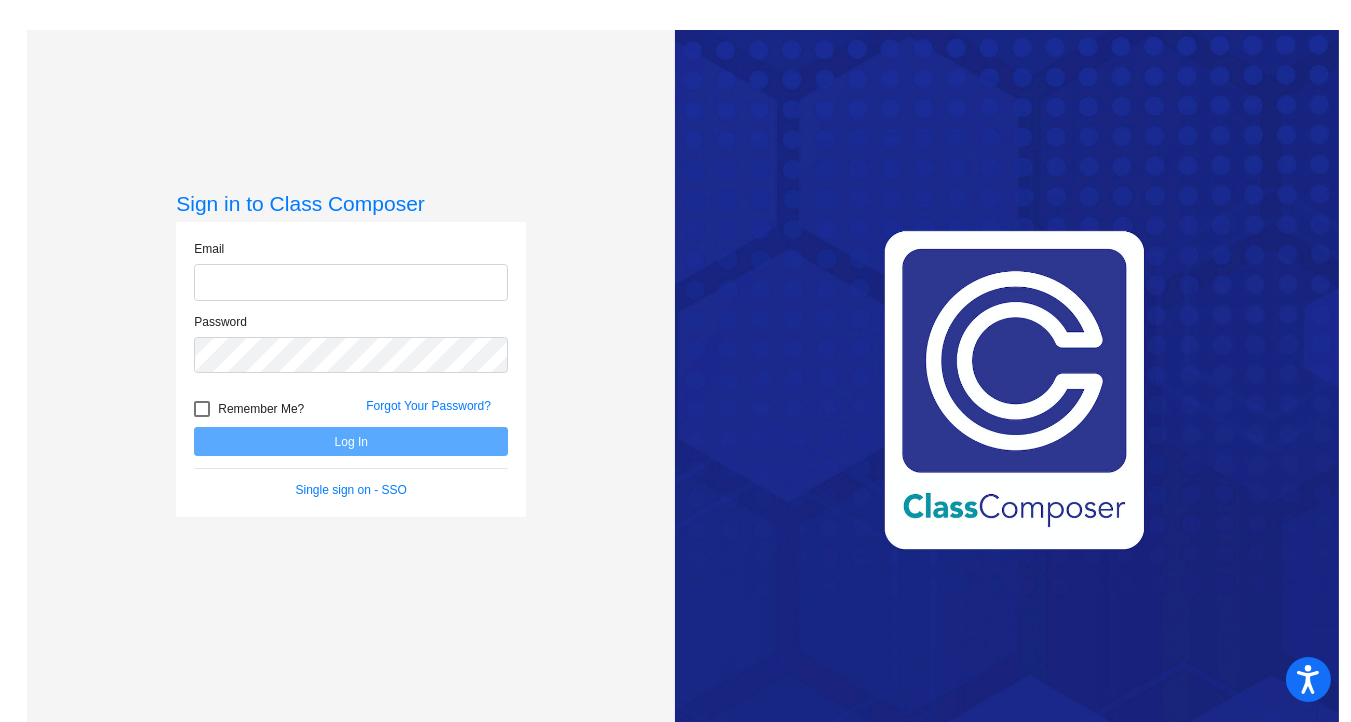 type on "[EMAIL]" 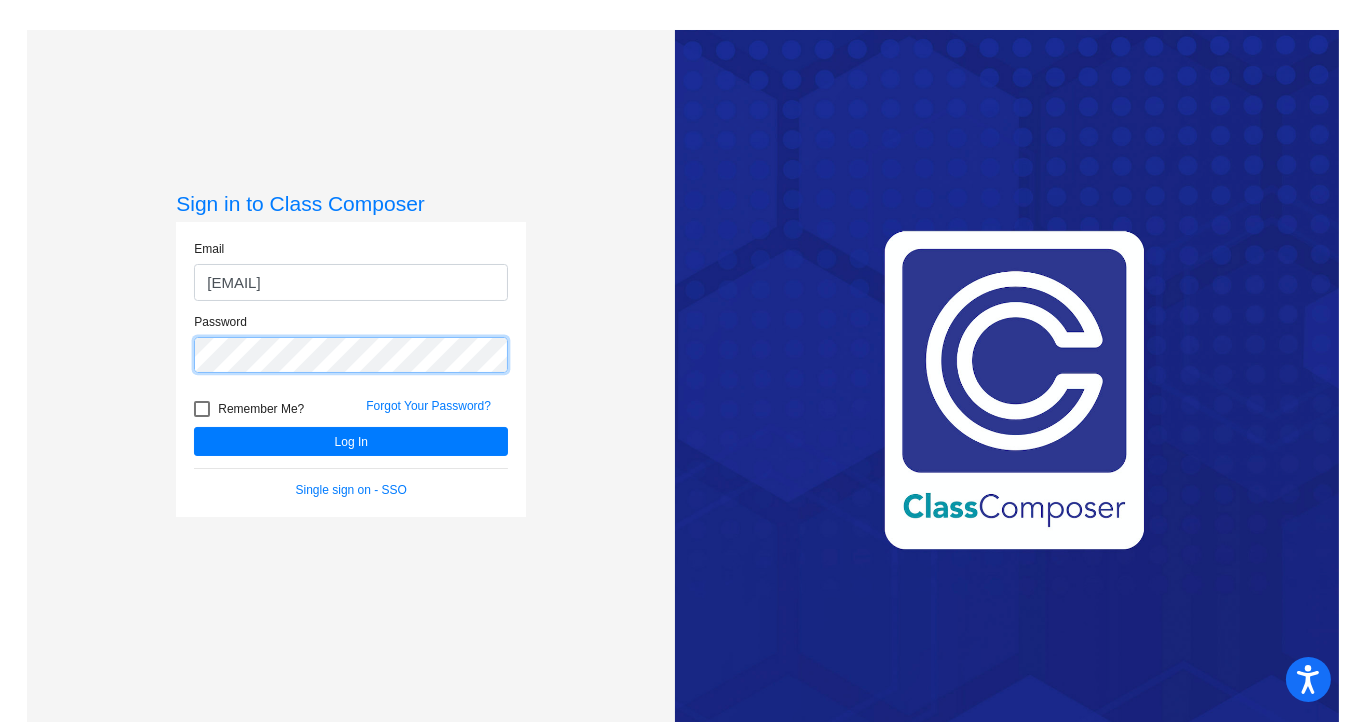 click on "Sign in to Class Composer Email [EMAIL] Password   Remember Me? Forgot Your Password?  Log In   Single sign on - SSO" 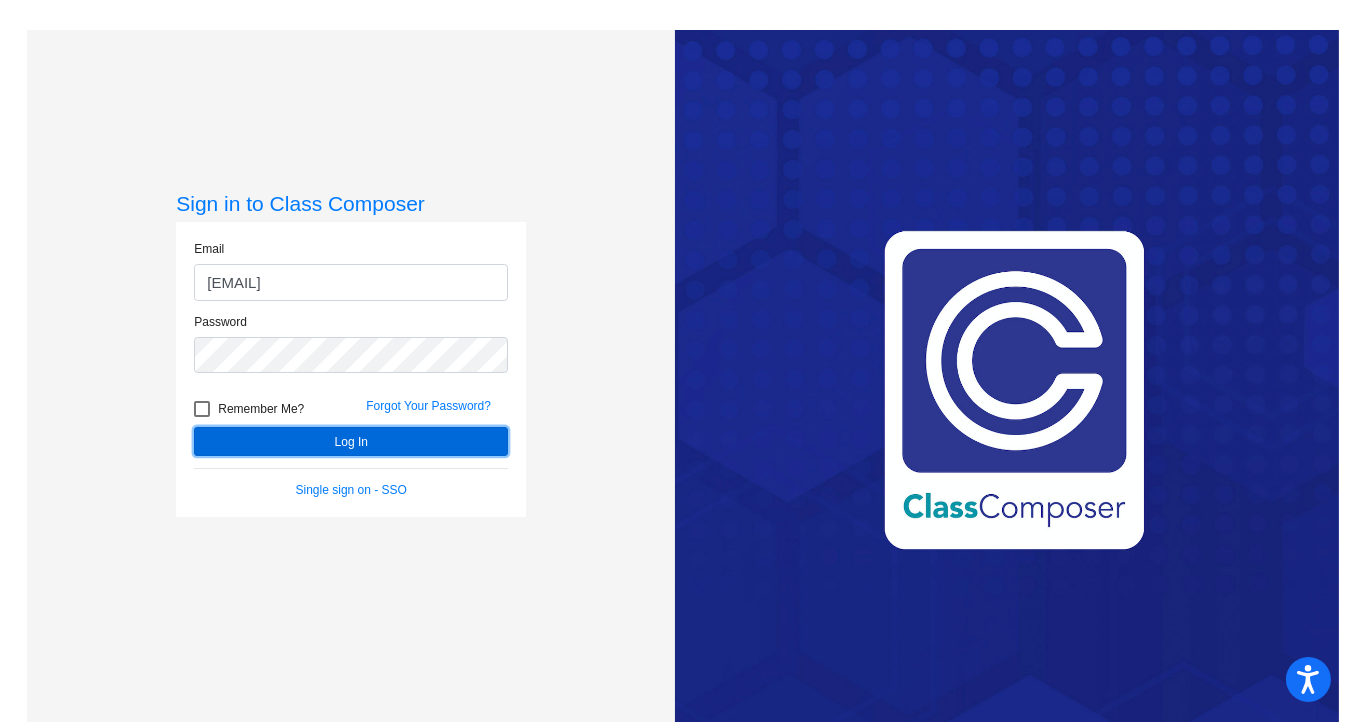 click on "Log In" 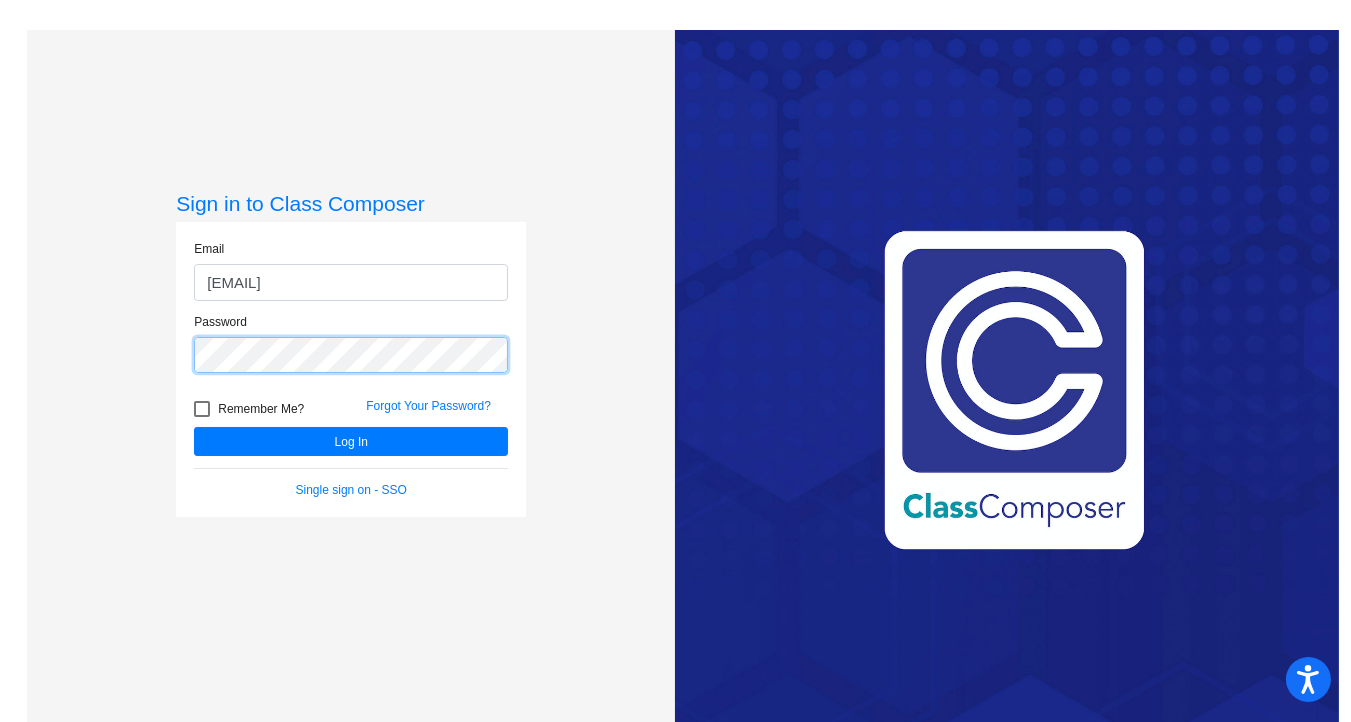 click on "Sign in to Class Composer Email dfrancis@cherrycreekschools.org Password   Remember Me? Forgot Your Password?  Log In   Single sign on - SSO" 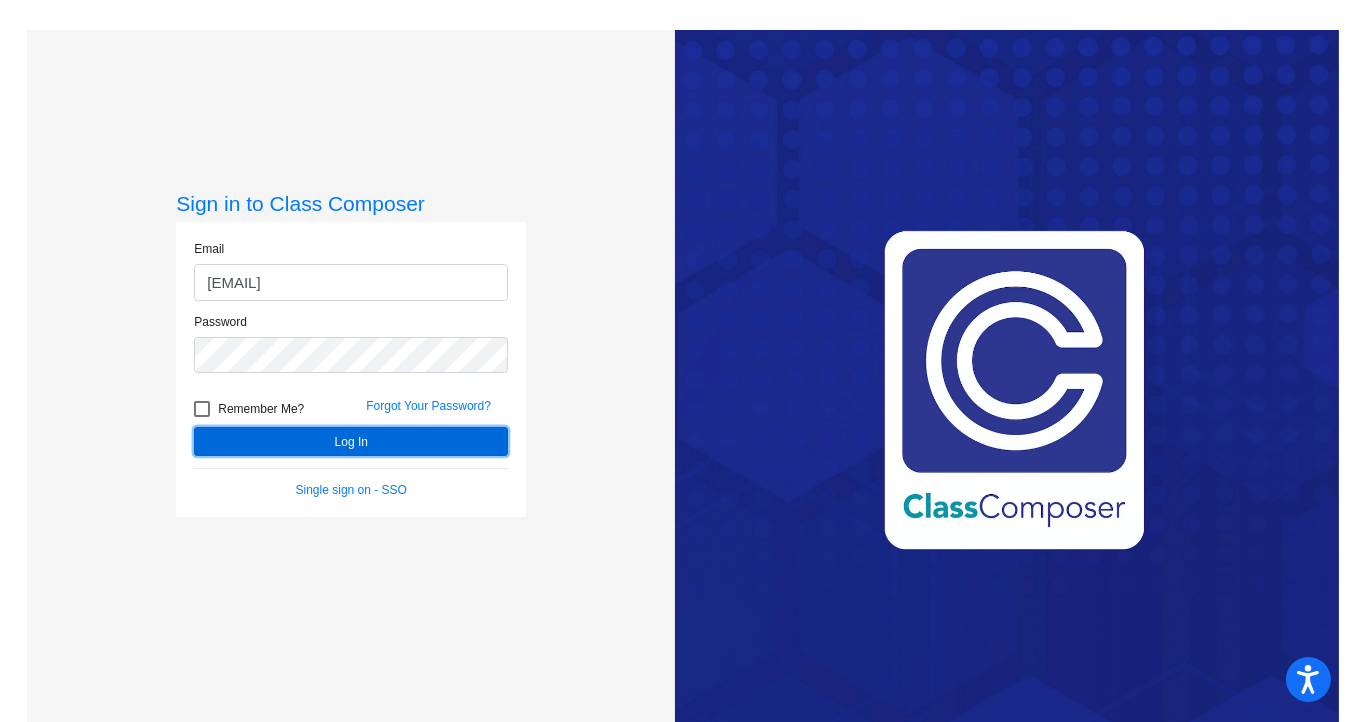 click on "Log In" 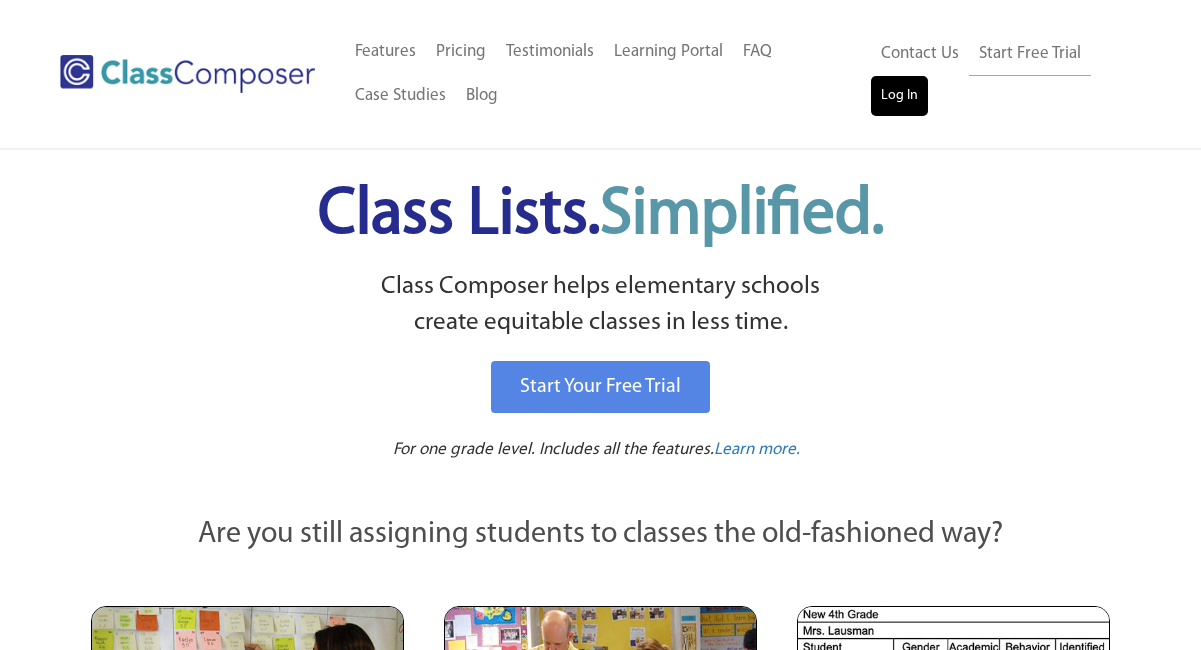 scroll, scrollTop: 0, scrollLeft: 0, axis: both 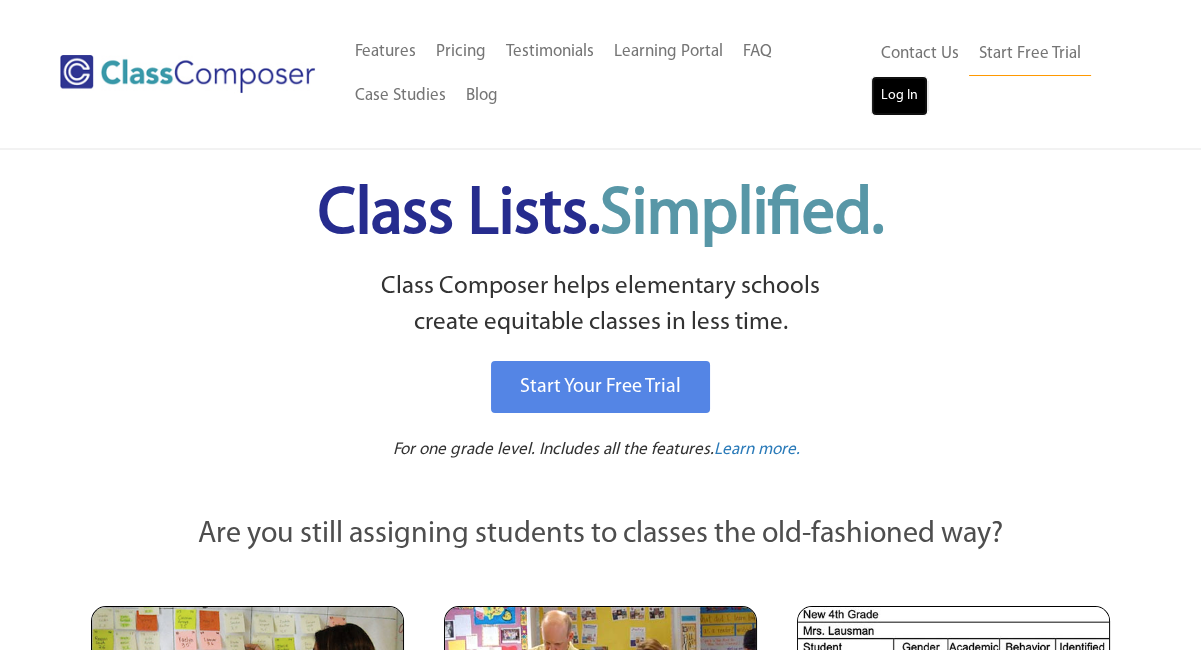 click on "Log In" at bounding box center [899, 96] 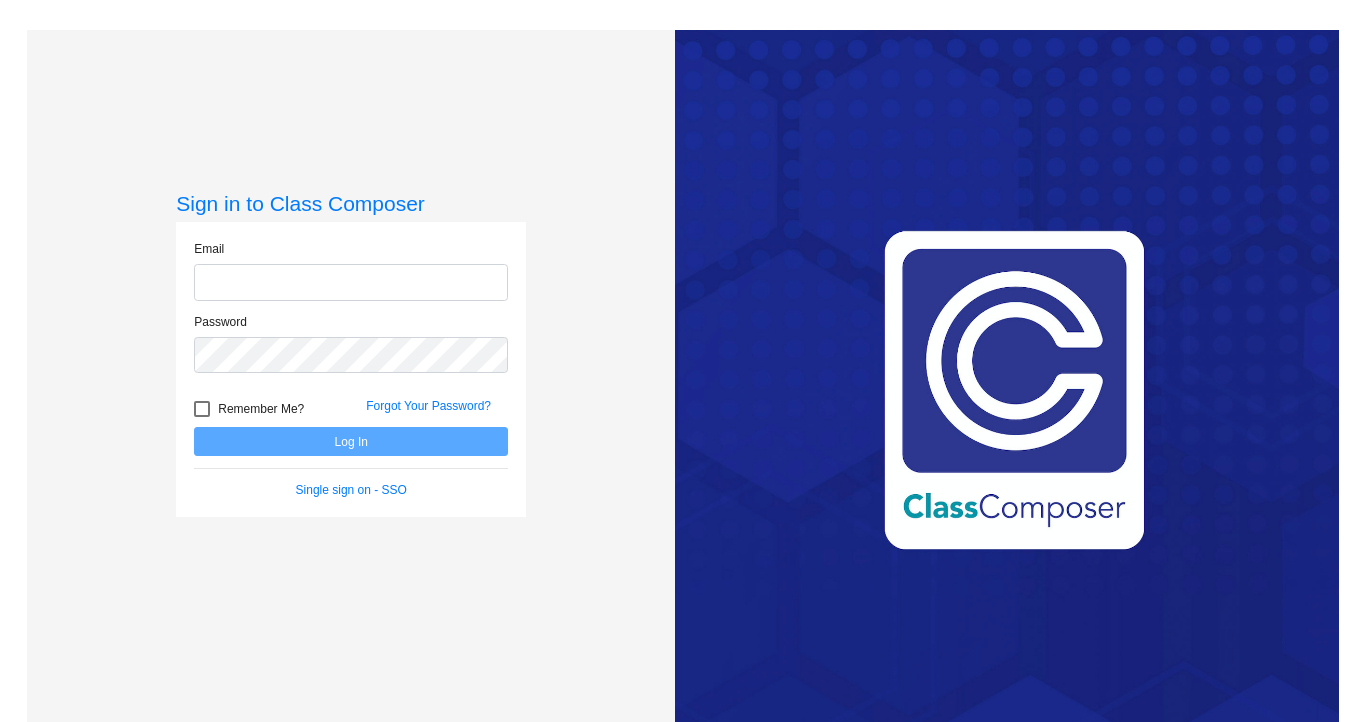 scroll, scrollTop: 0, scrollLeft: 0, axis: both 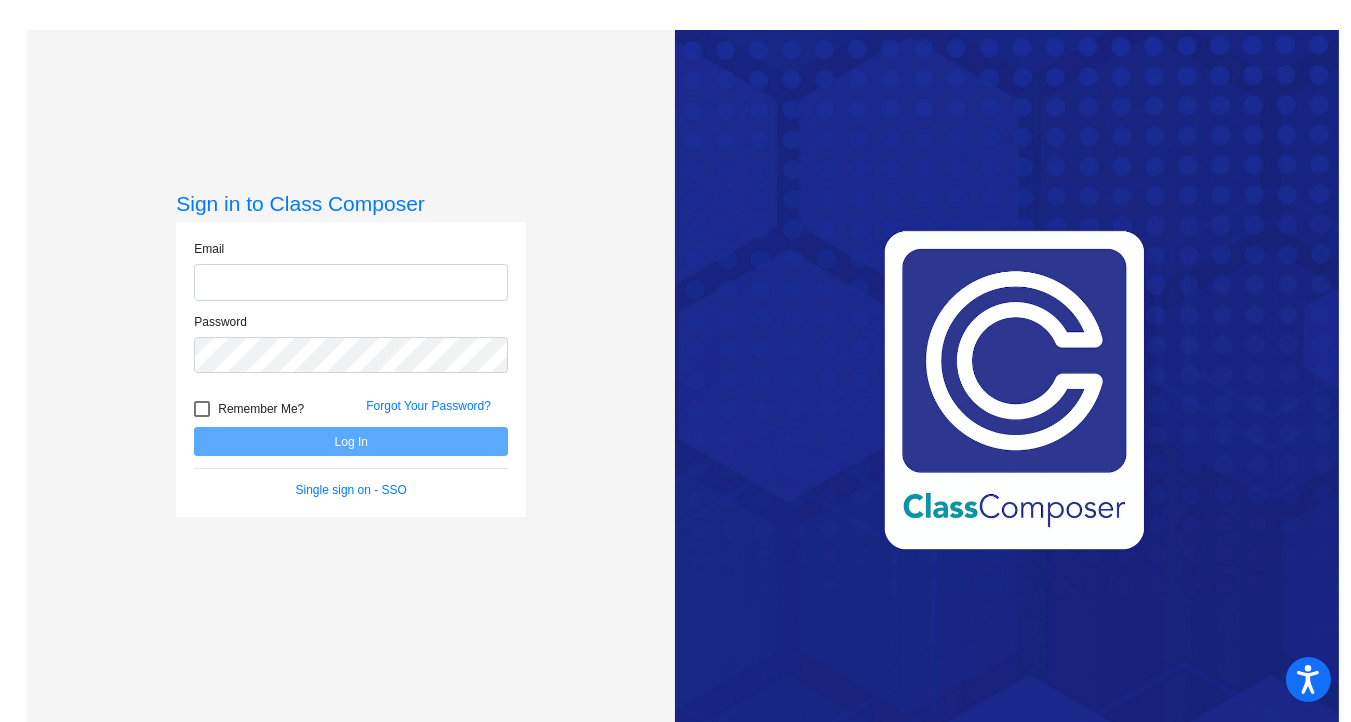 type on "[EMAIL]" 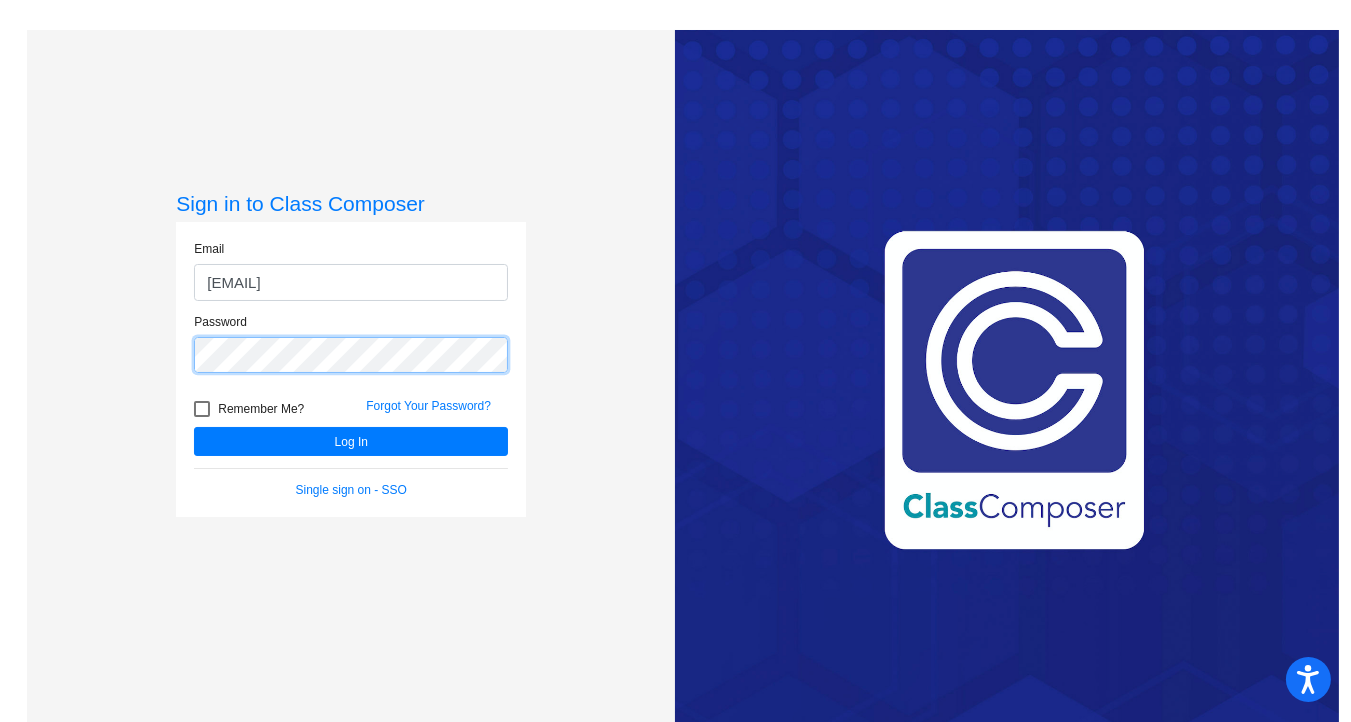 click on "Sign in to Class Composer Email [EMAIL] Password   Remember Me? Forgot Your Password?  Log In   Single sign on - SSO" 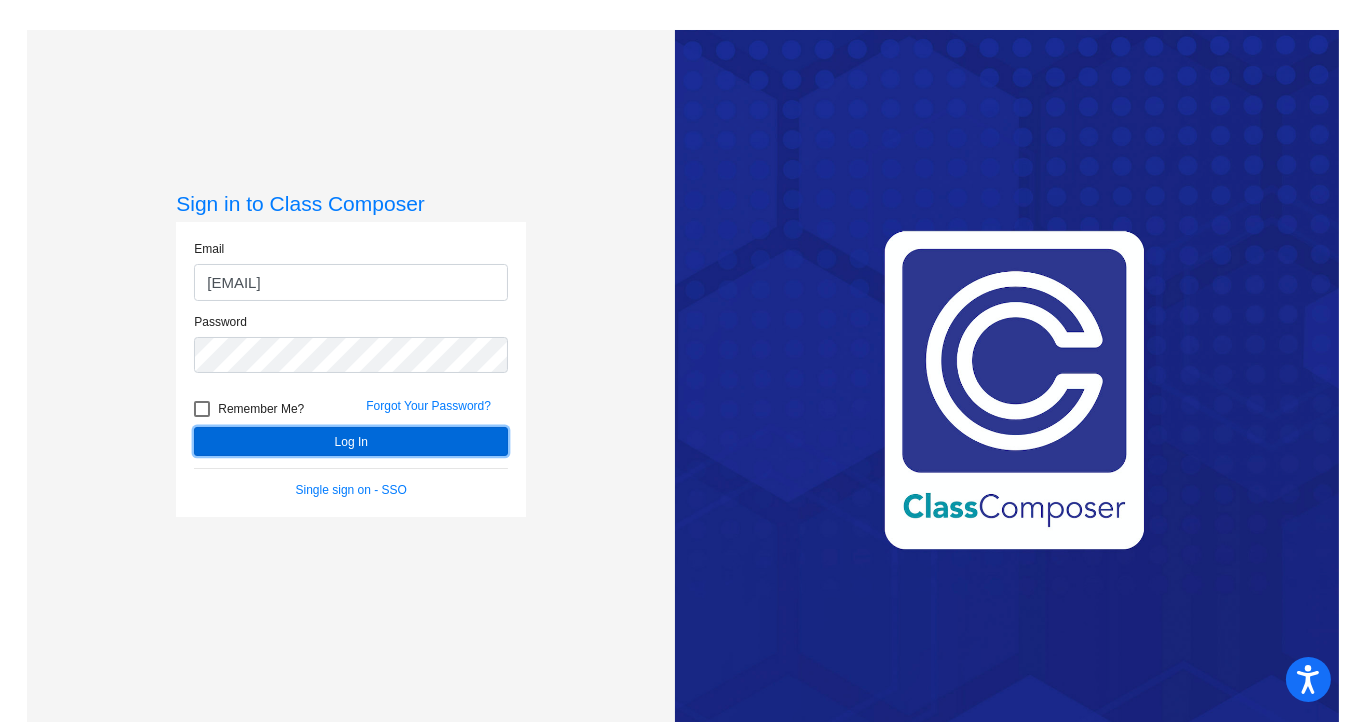 click on "Log In" 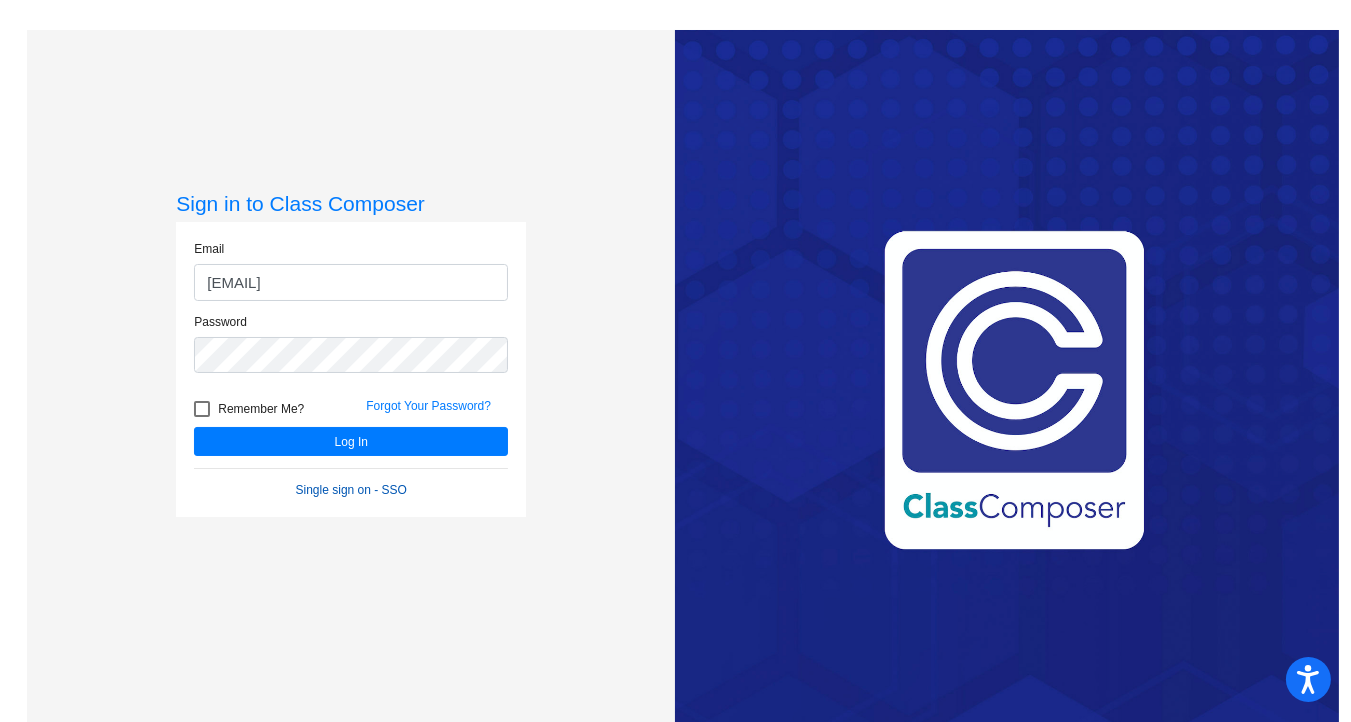 click on "Single sign on - SSO" 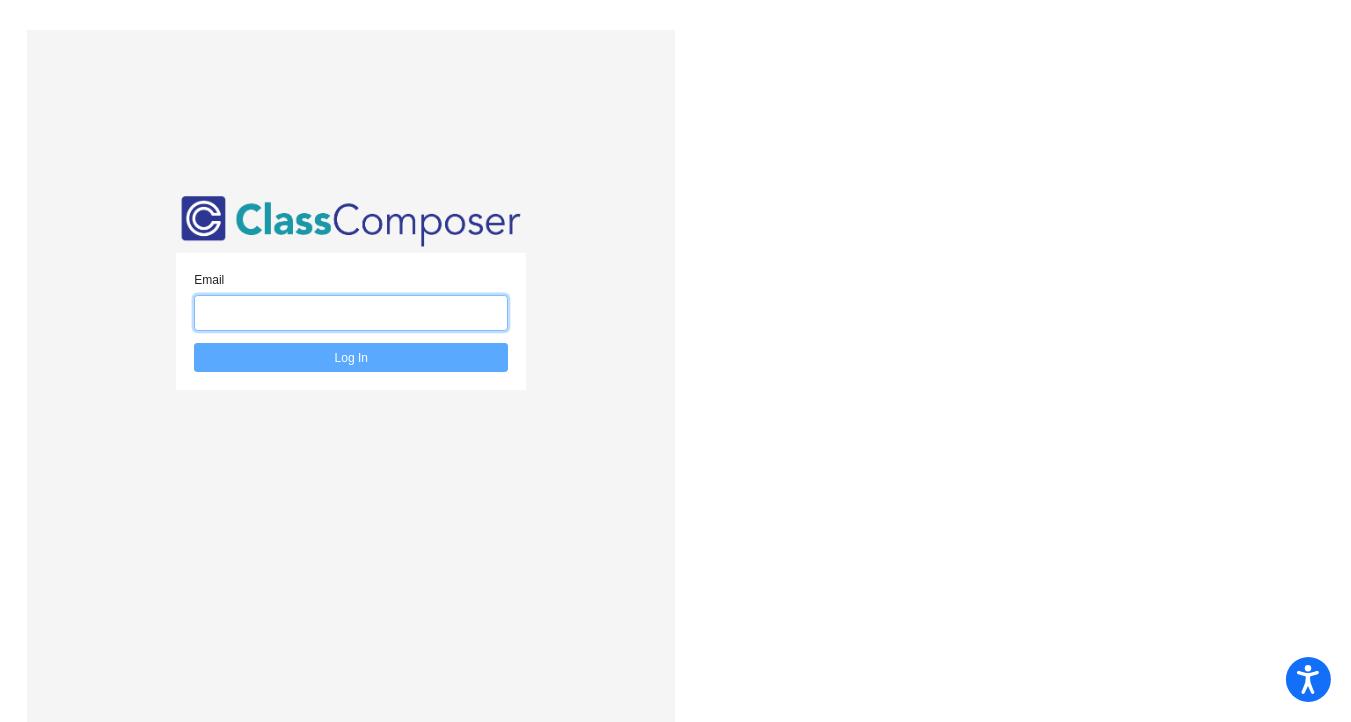 click 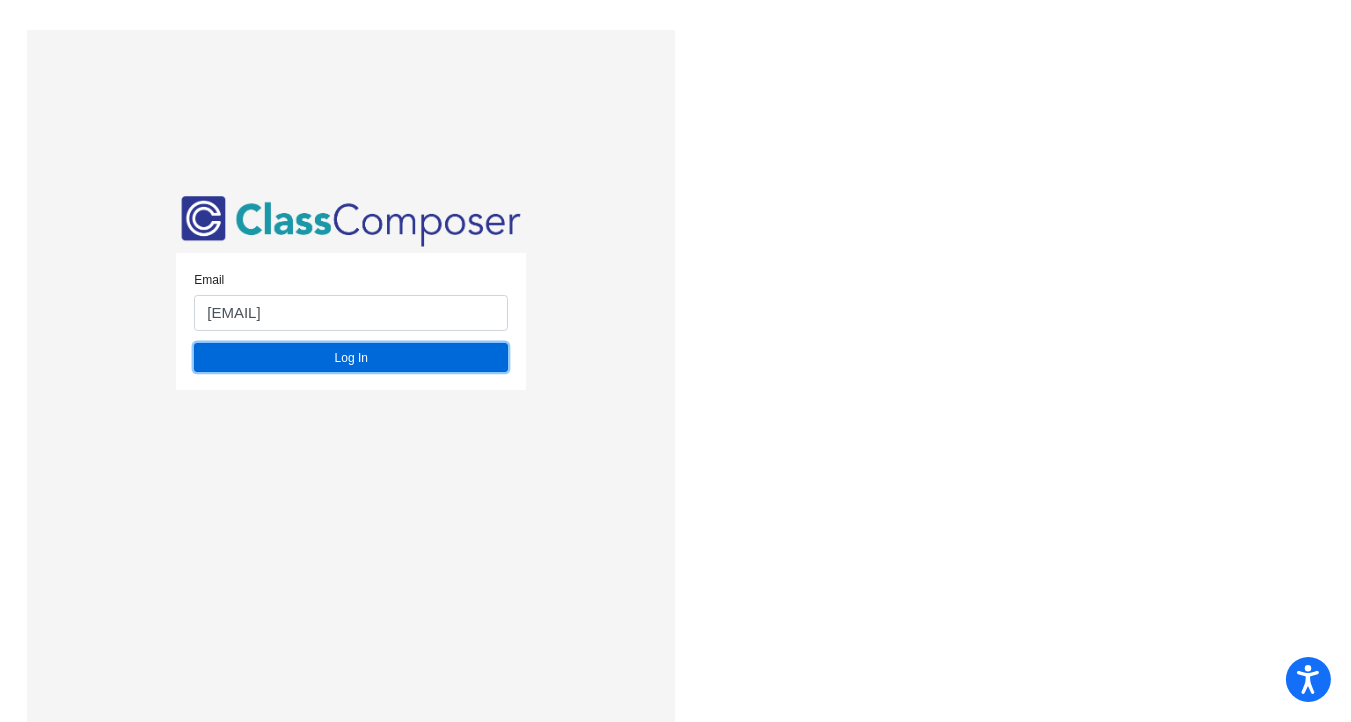 click on "Log In" 